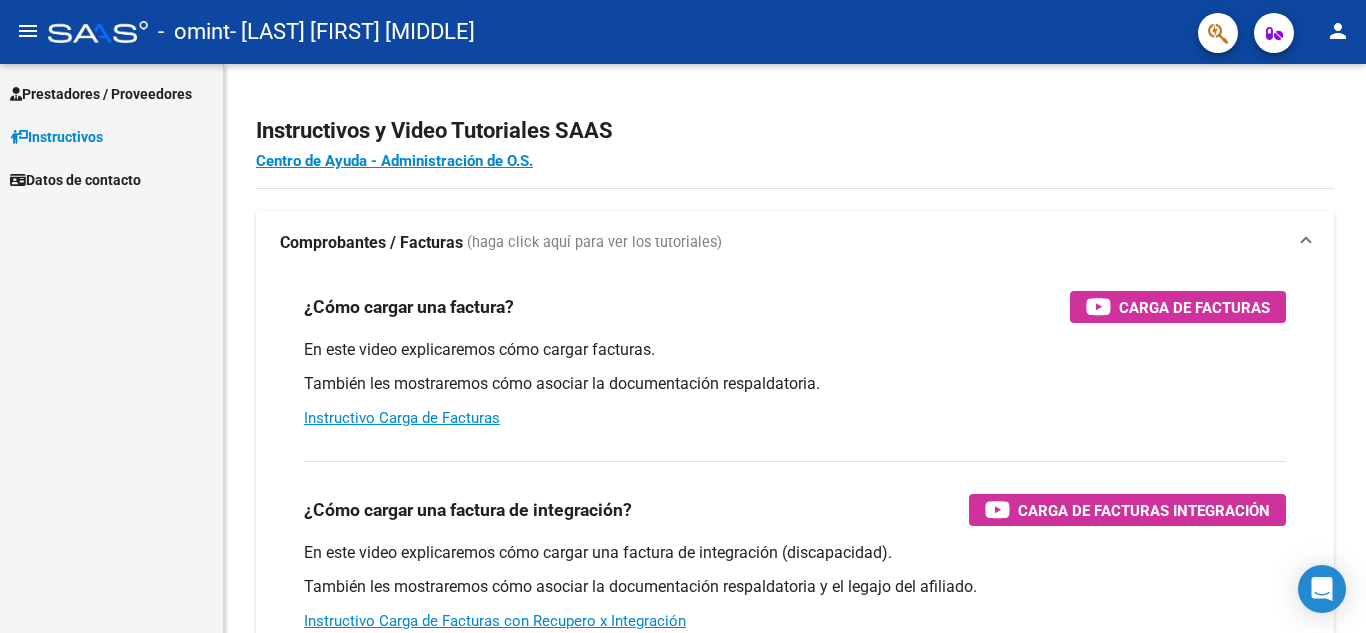 scroll, scrollTop: 0, scrollLeft: 0, axis: both 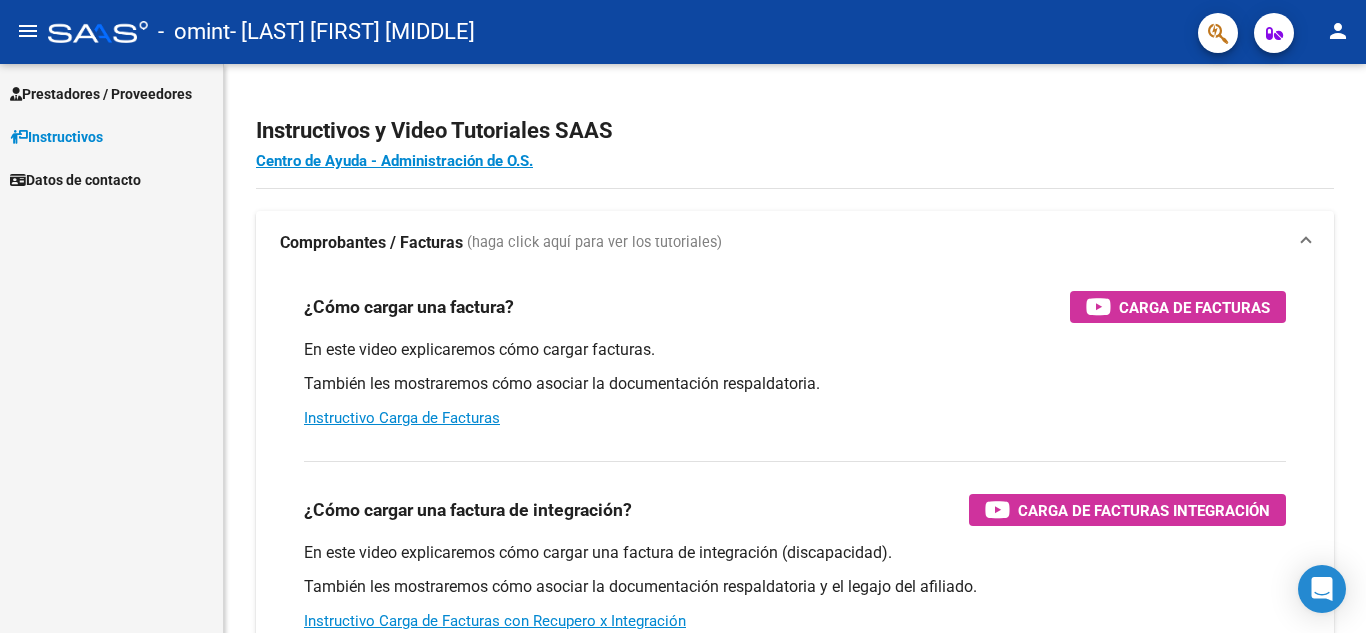 click on "Prestadores / Proveedores" at bounding box center [101, 94] 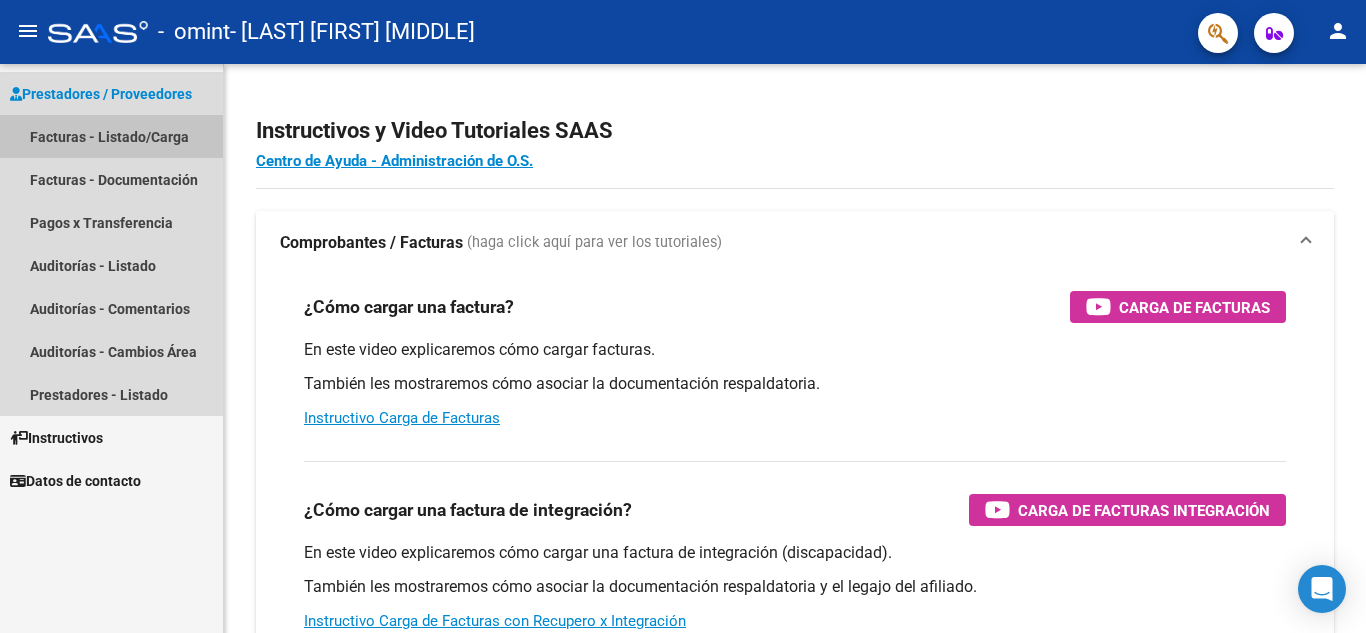 click on "Facturas - Listado/Carga" at bounding box center (111, 136) 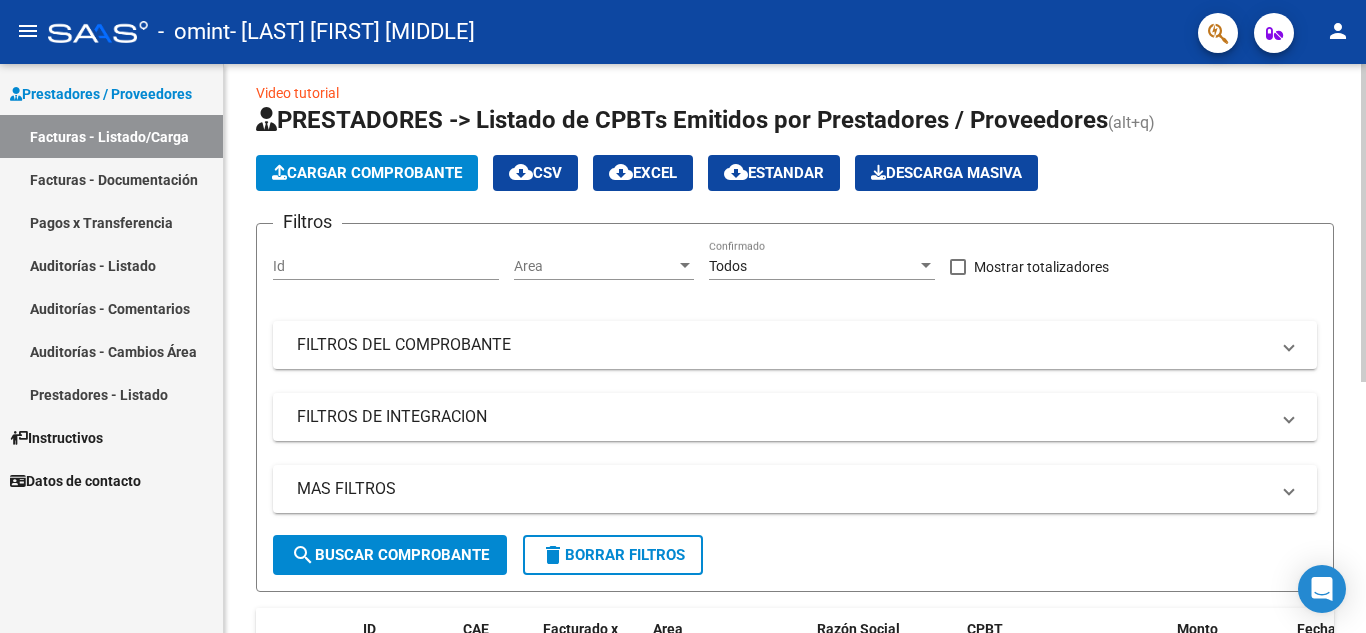 scroll, scrollTop: 0, scrollLeft: 0, axis: both 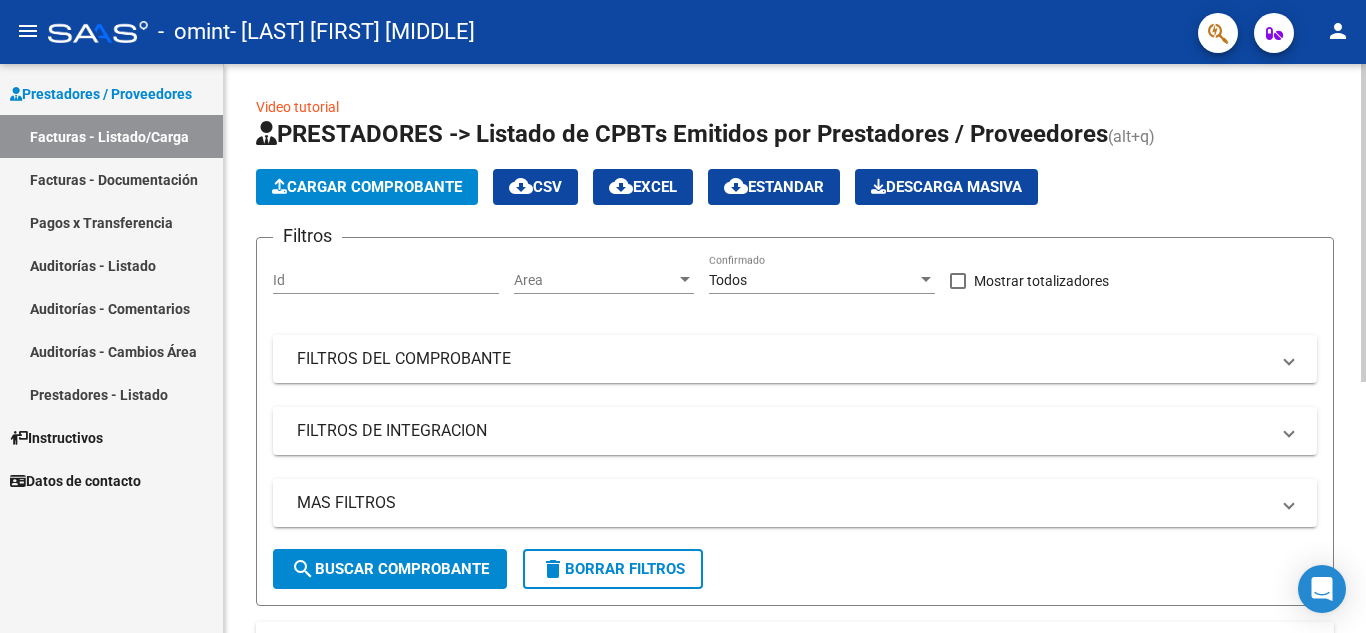 click 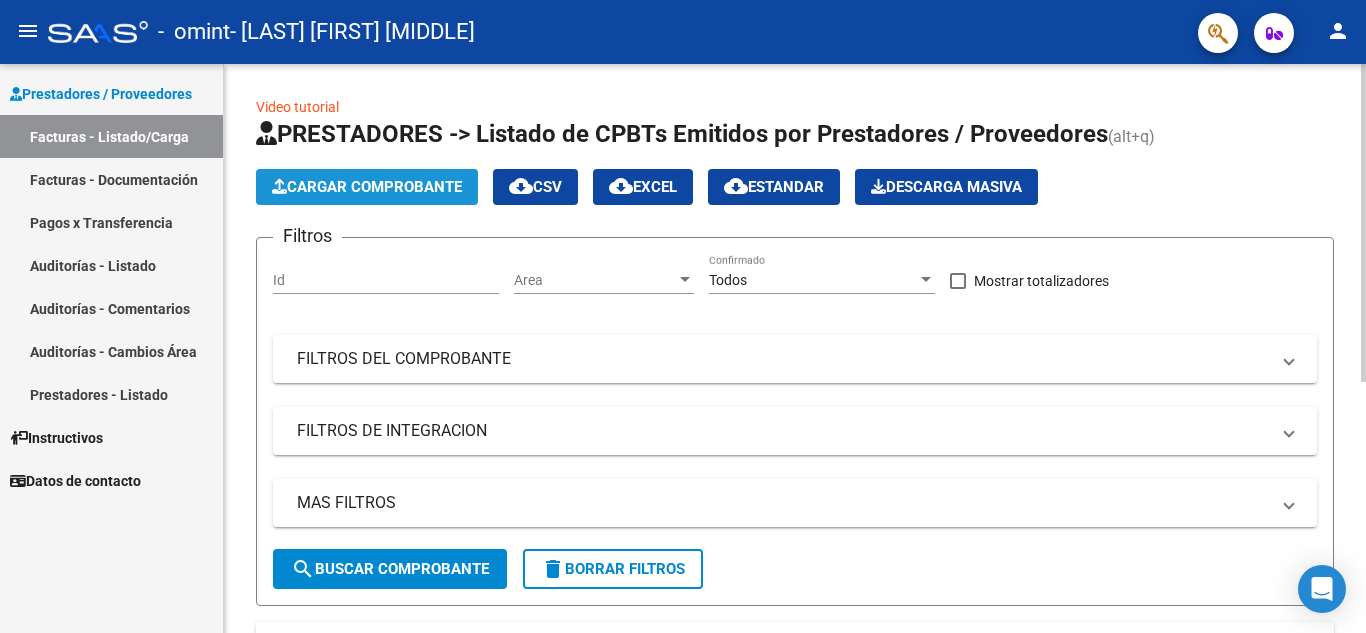 click on "Cargar Comprobante" 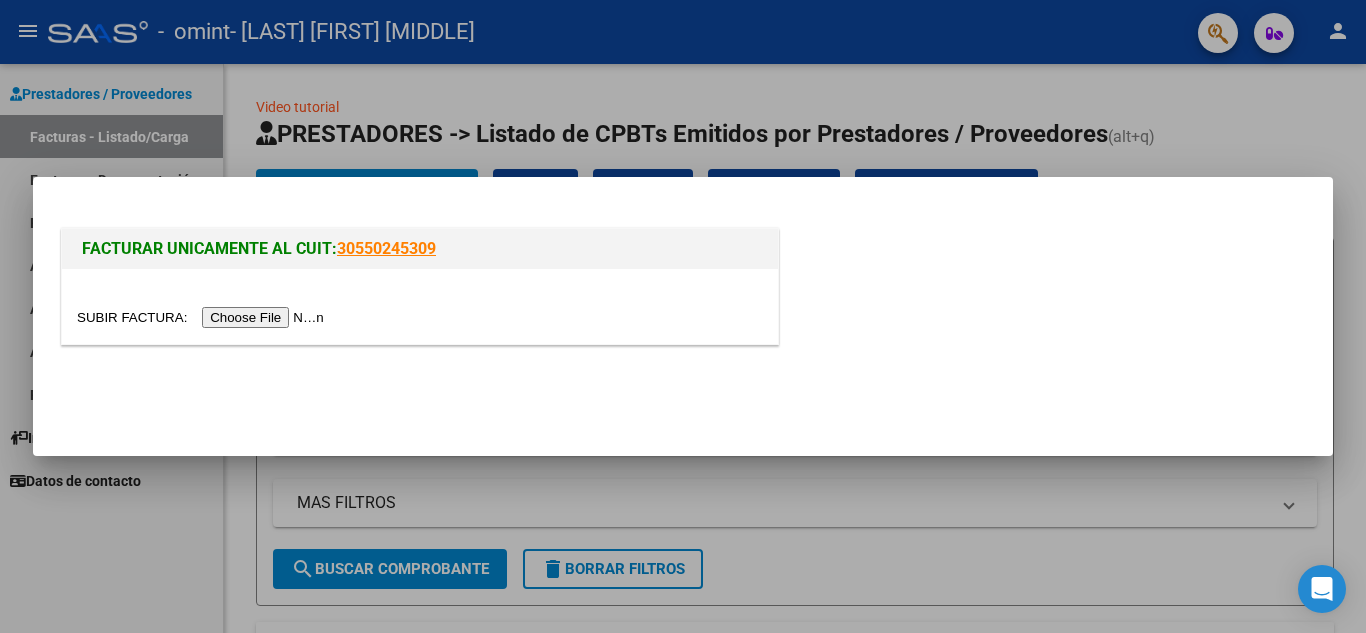 click at bounding box center [203, 317] 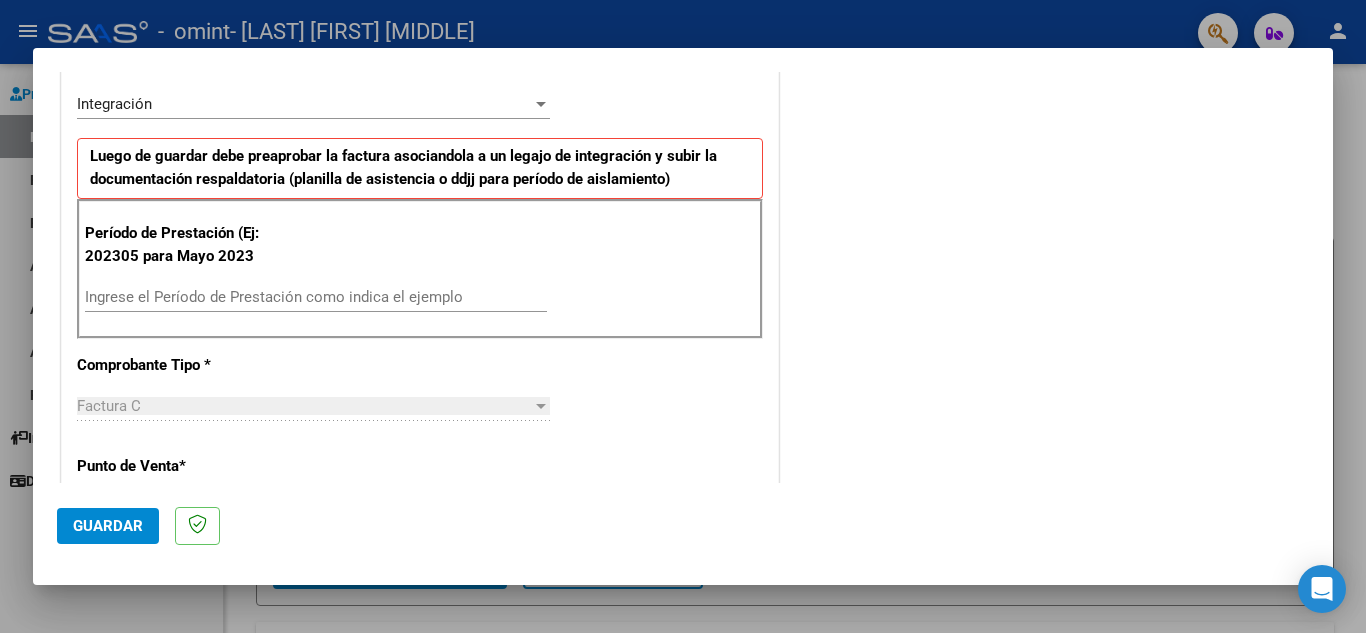 scroll, scrollTop: 495, scrollLeft: 0, axis: vertical 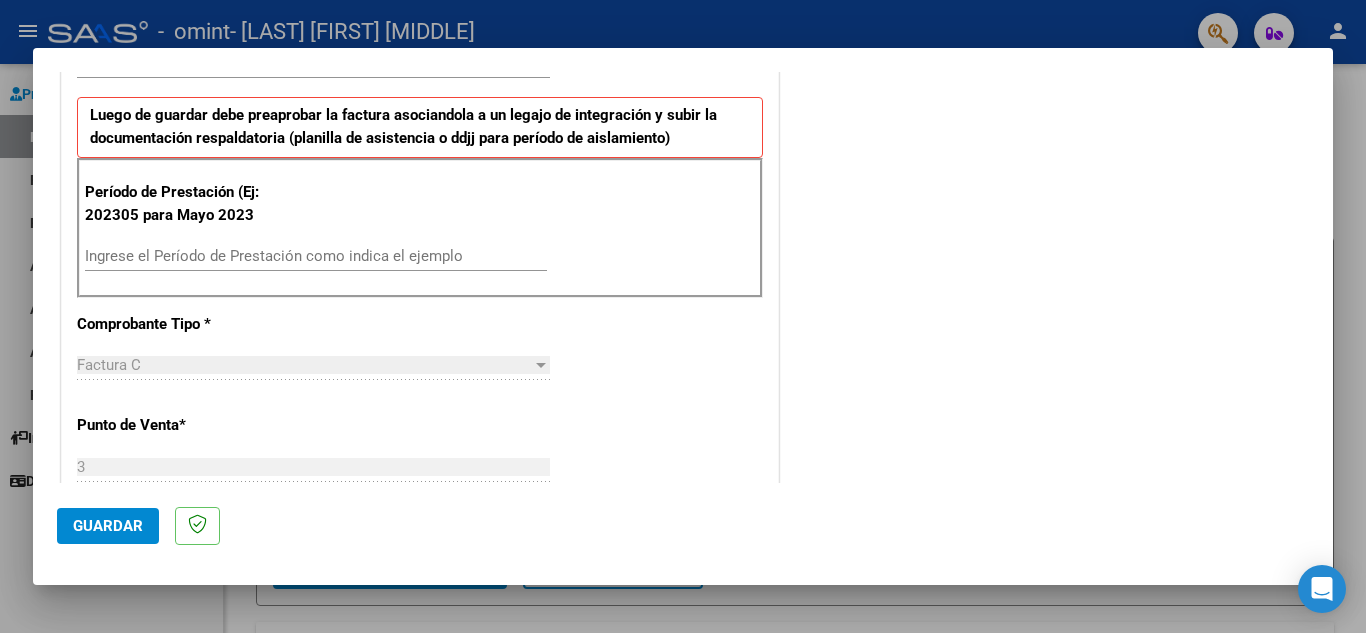 click on "Ingrese el Período de Prestación como indica el ejemplo" at bounding box center (316, 256) 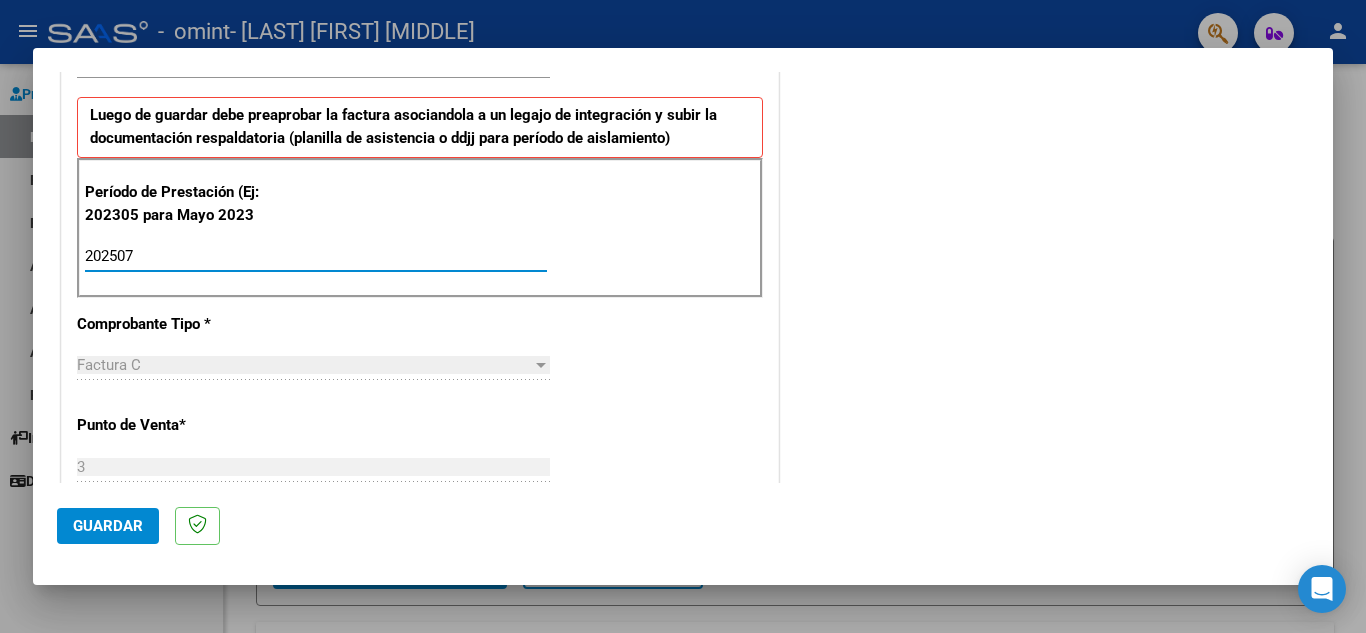 type on "202507" 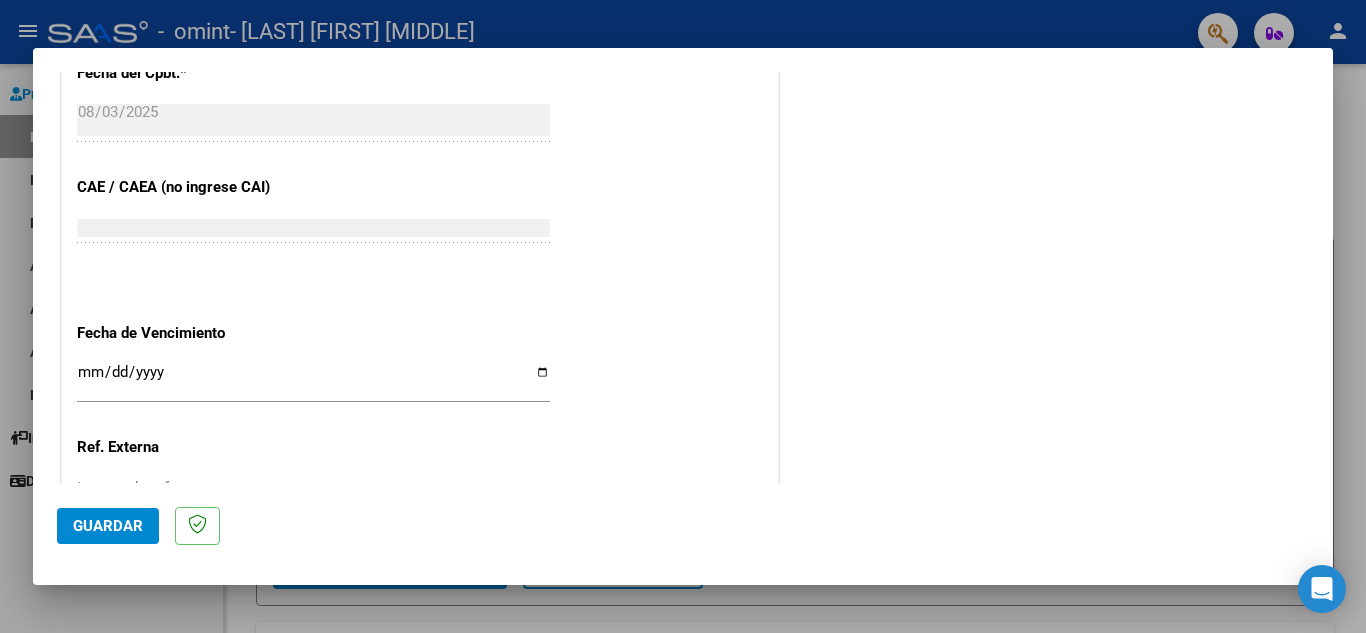 scroll, scrollTop: 1146, scrollLeft: 0, axis: vertical 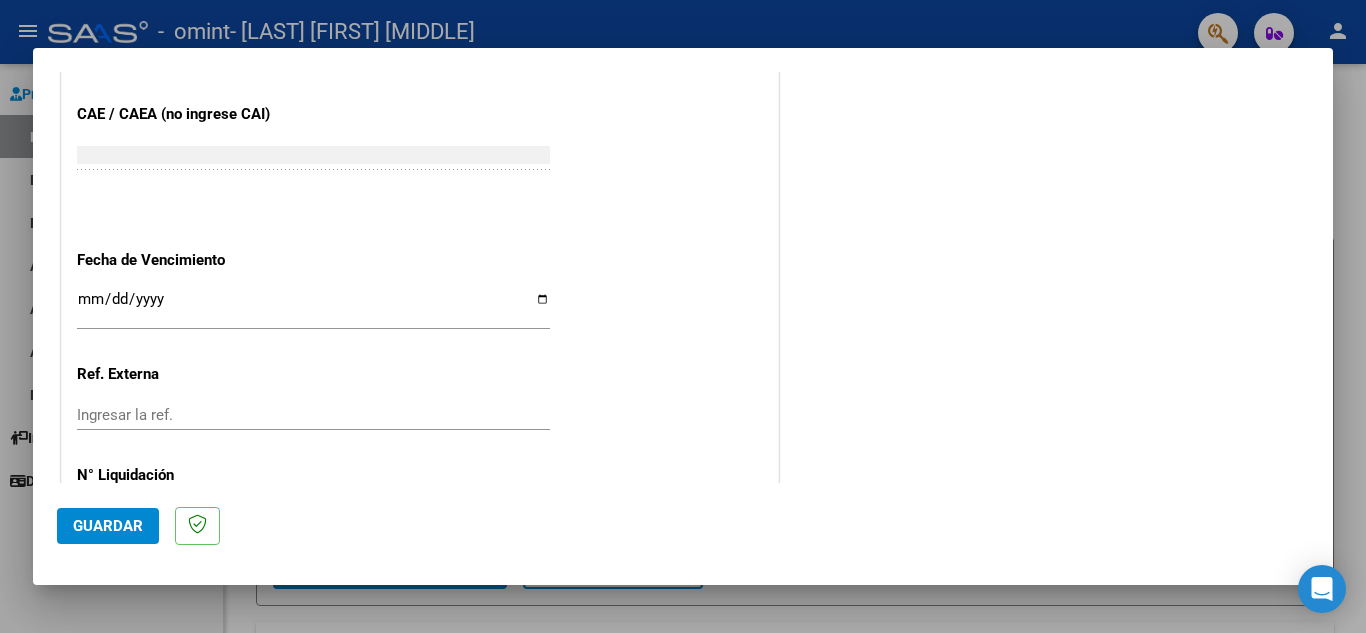 click on "Ingresar la fecha" at bounding box center (313, 307) 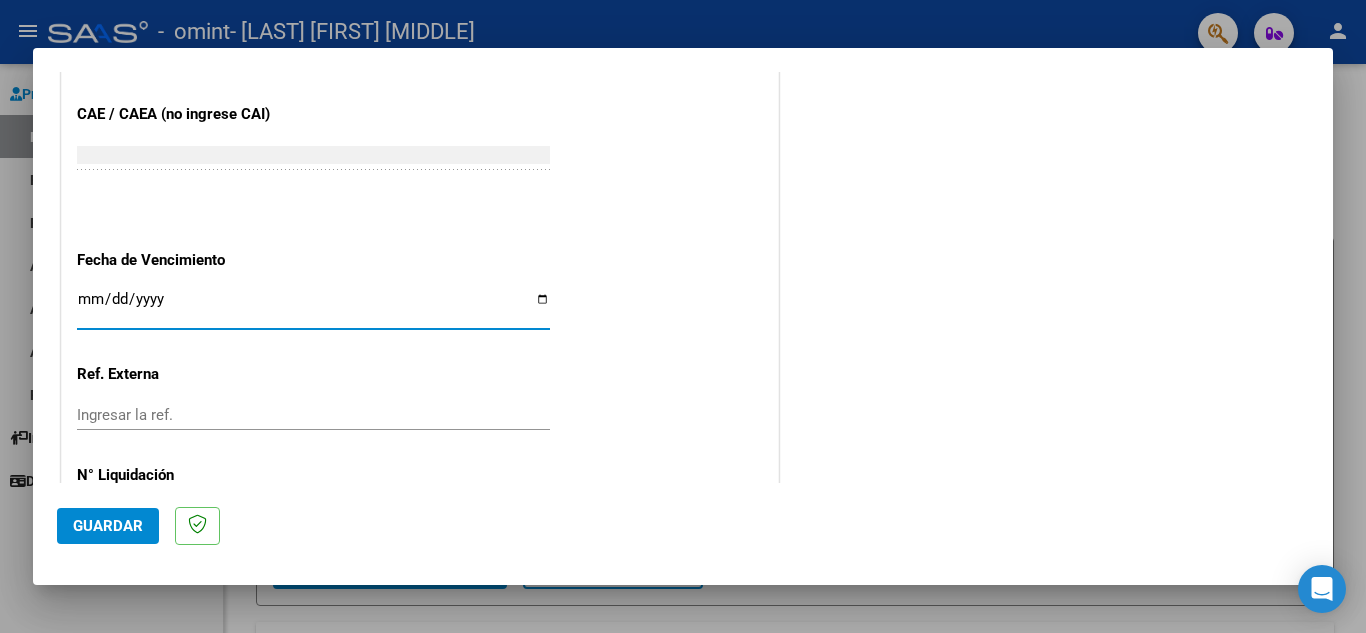 type on "2025-08-13" 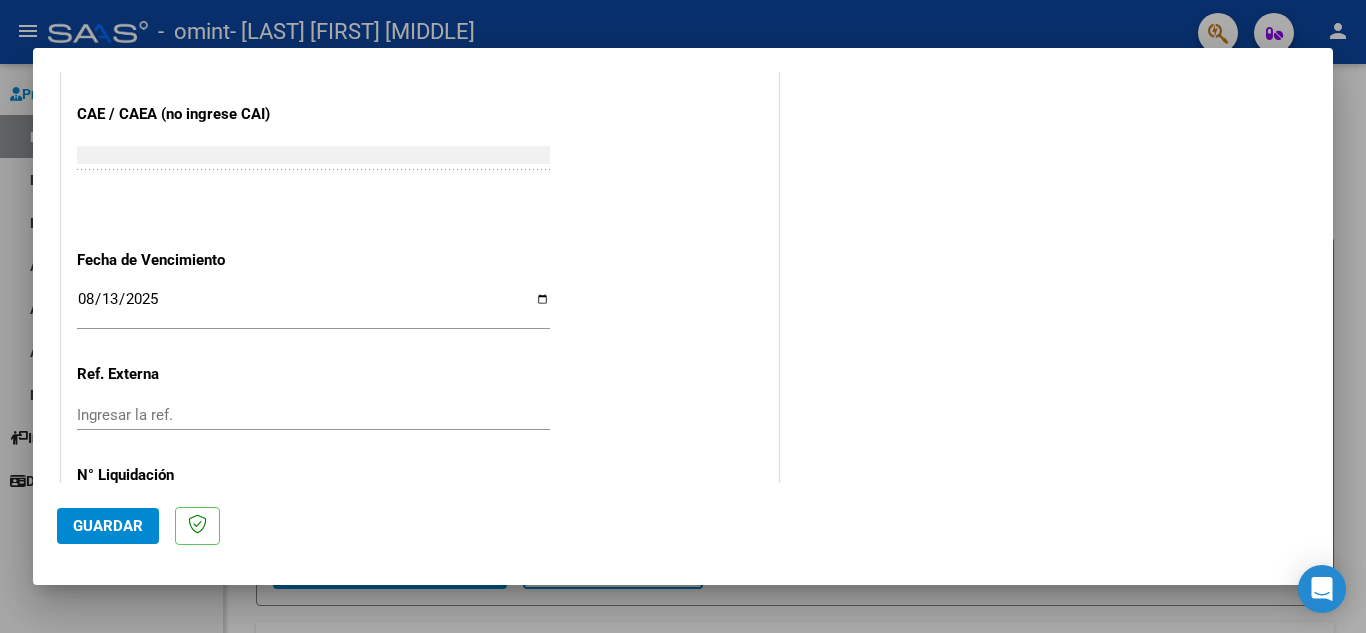 scroll, scrollTop: 1311, scrollLeft: 0, axis: vertical 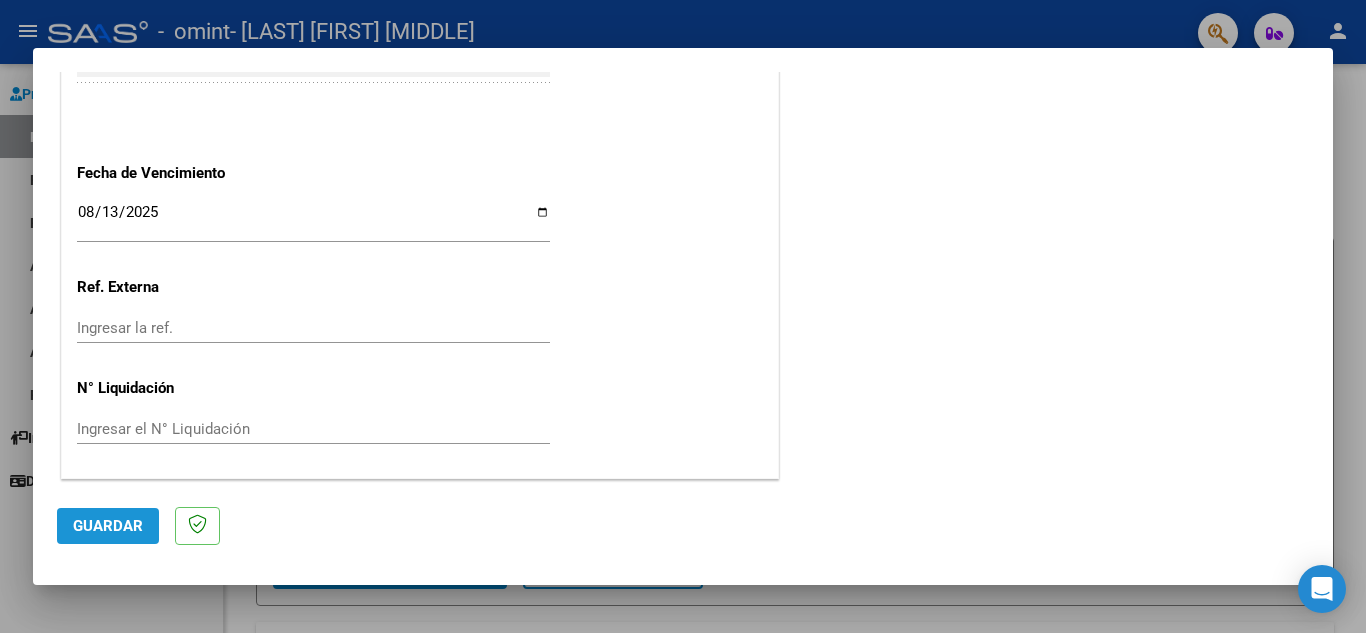 click on "Guardar" 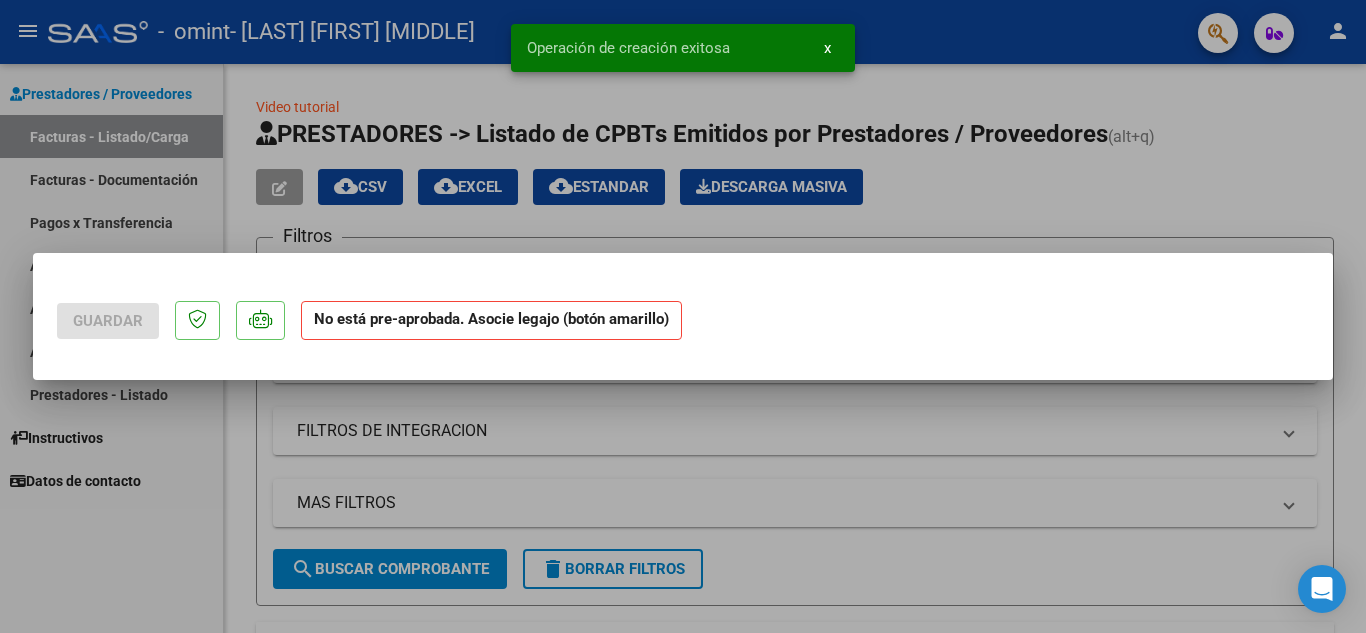 scroll, scrollTop: 0, scrollLeft: 0, axis: both 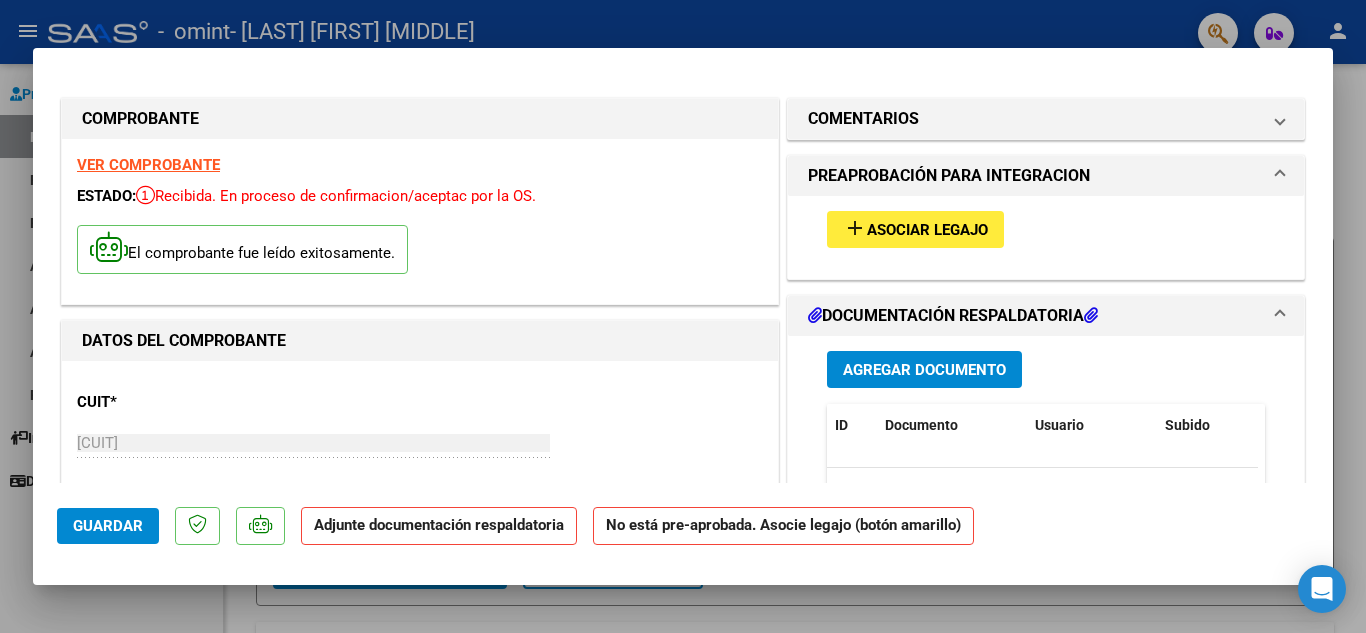 click on "Asociar Legajo" at bounding box center [927, 230] 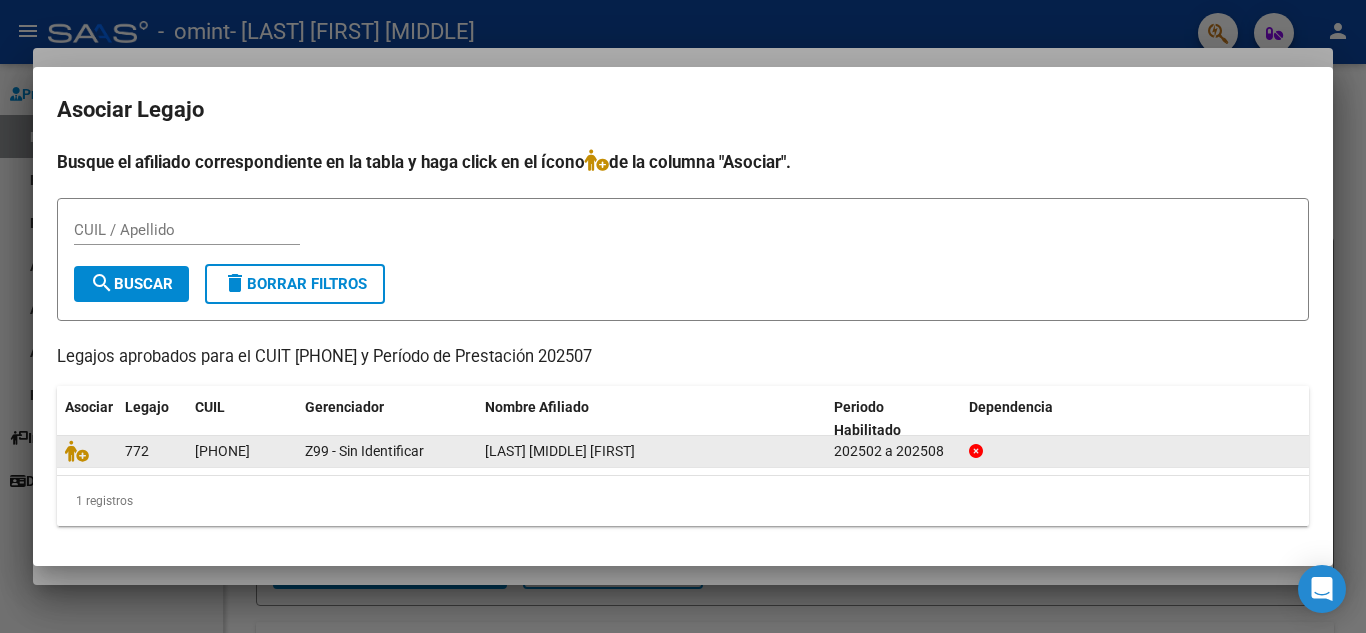 click on "202502 a 202508" 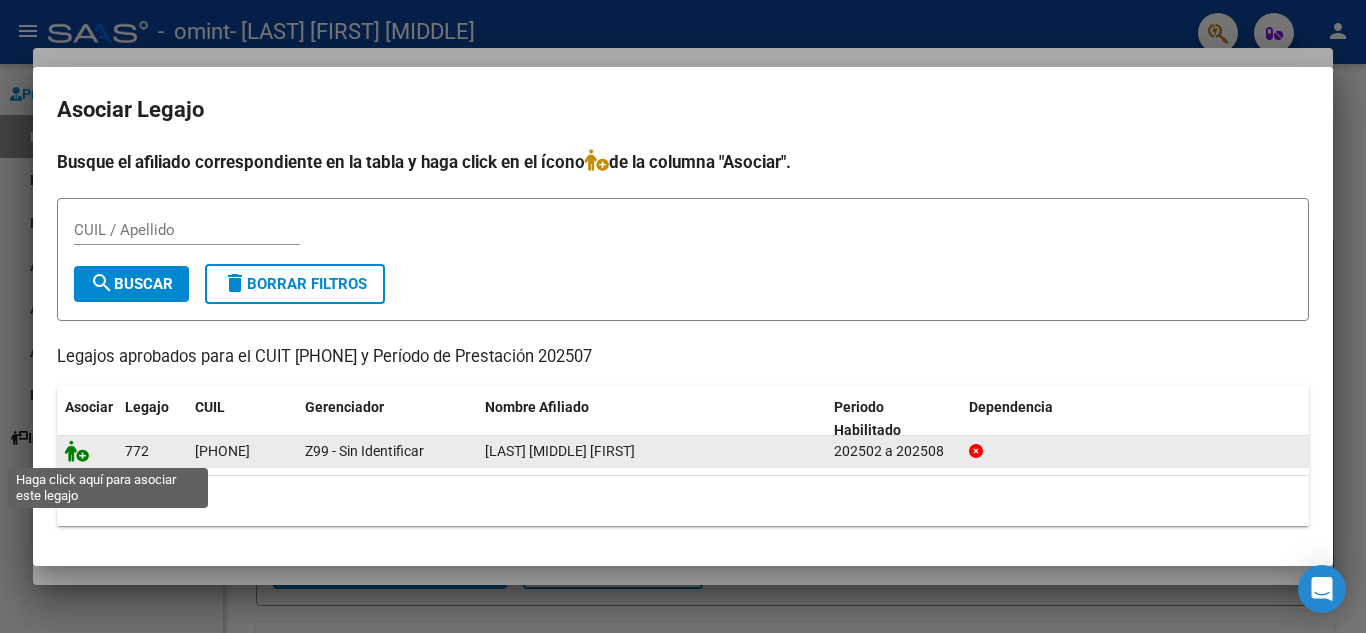 click 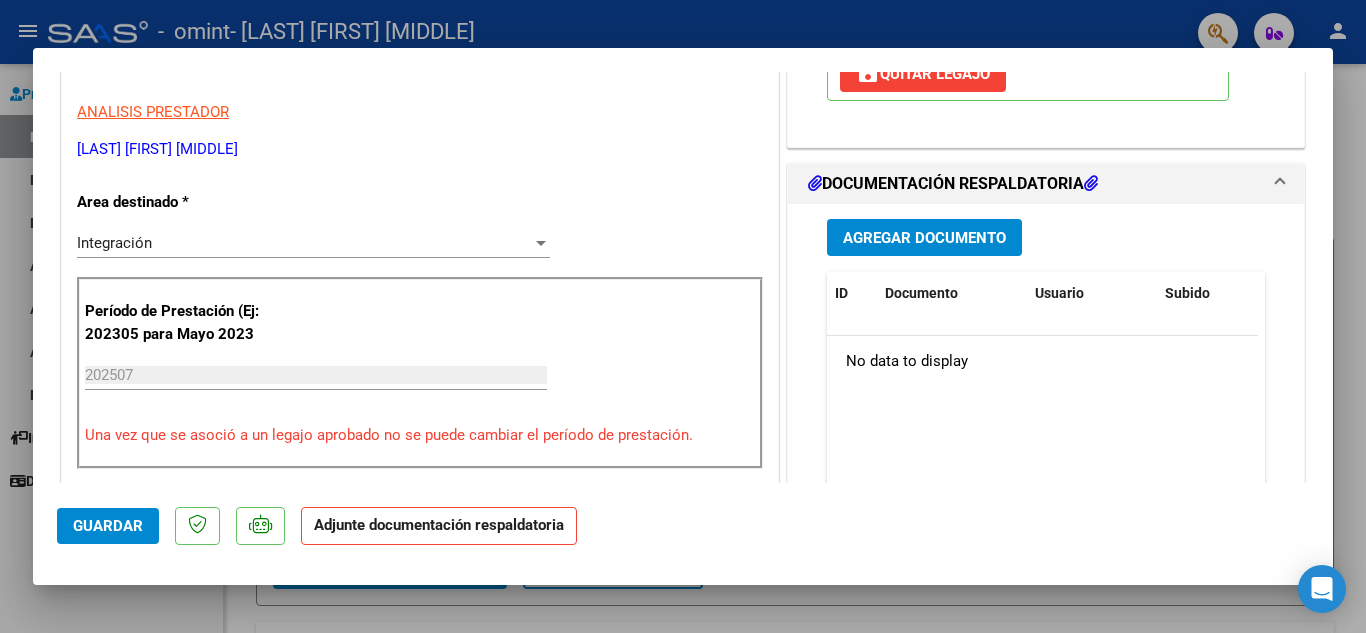 scroll, scrollTop: 429, scrollLeft: 0, axis: vertical 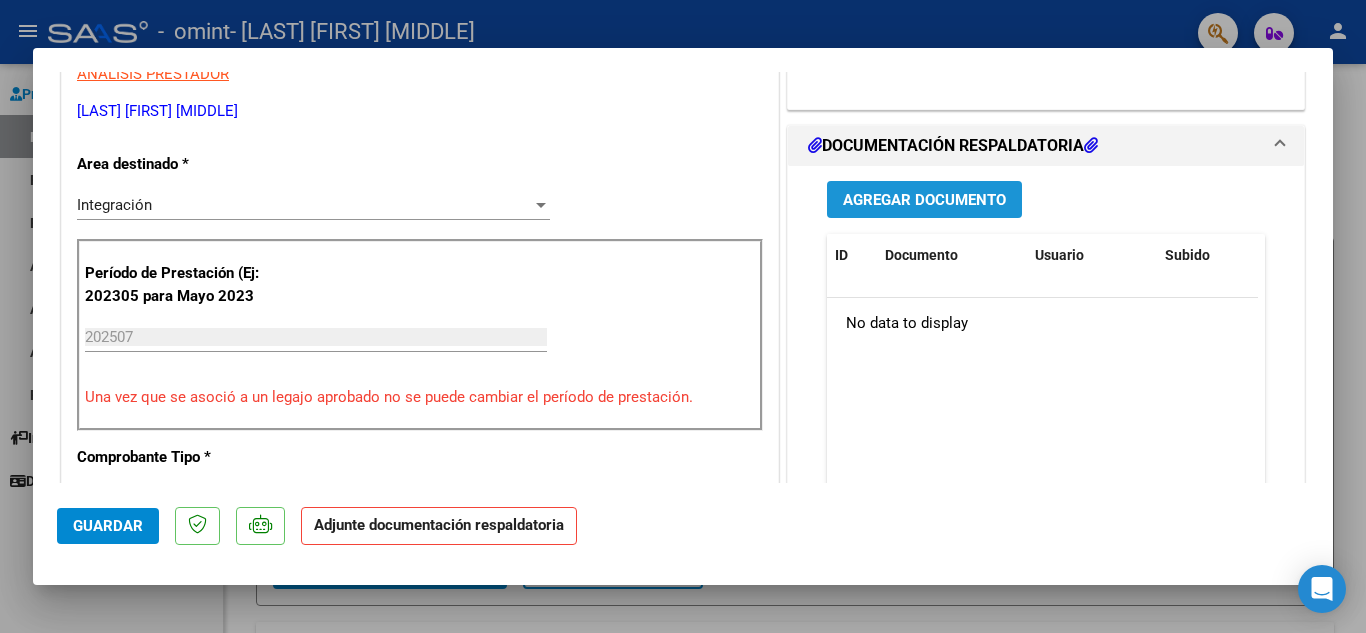 click on "Agregar Documento" at bounding box center [924, 200] 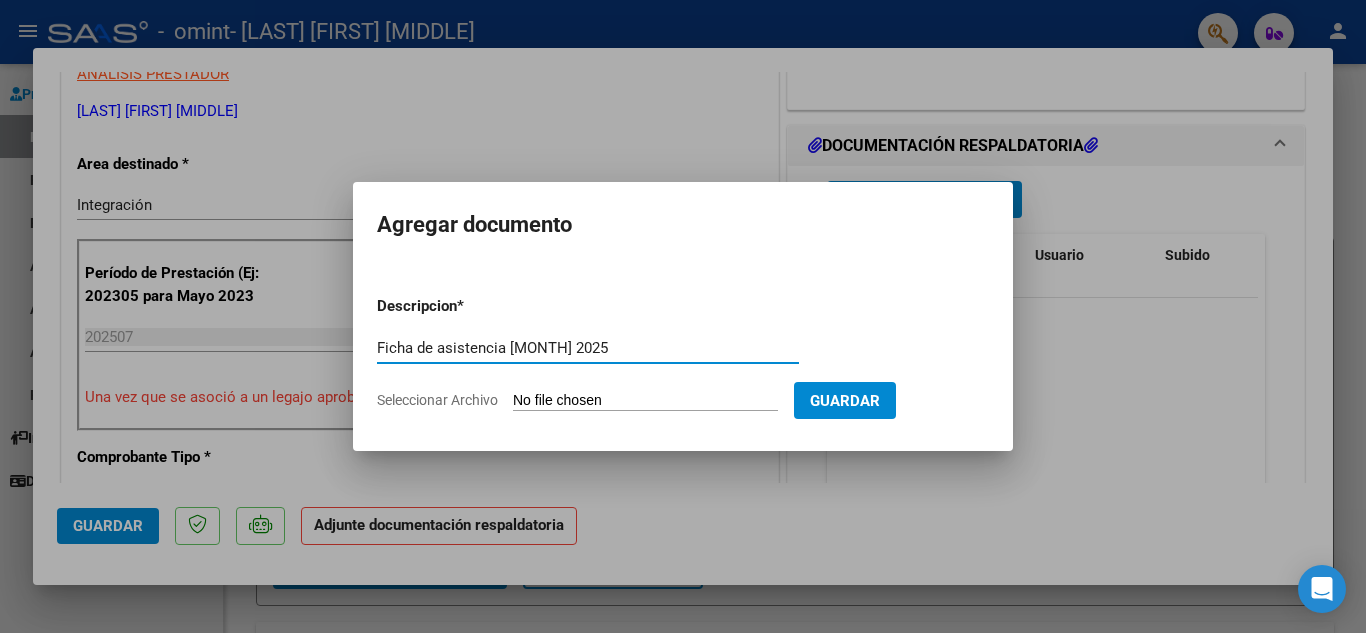 type on "Ficha de asistencia [MONTH] 2025" 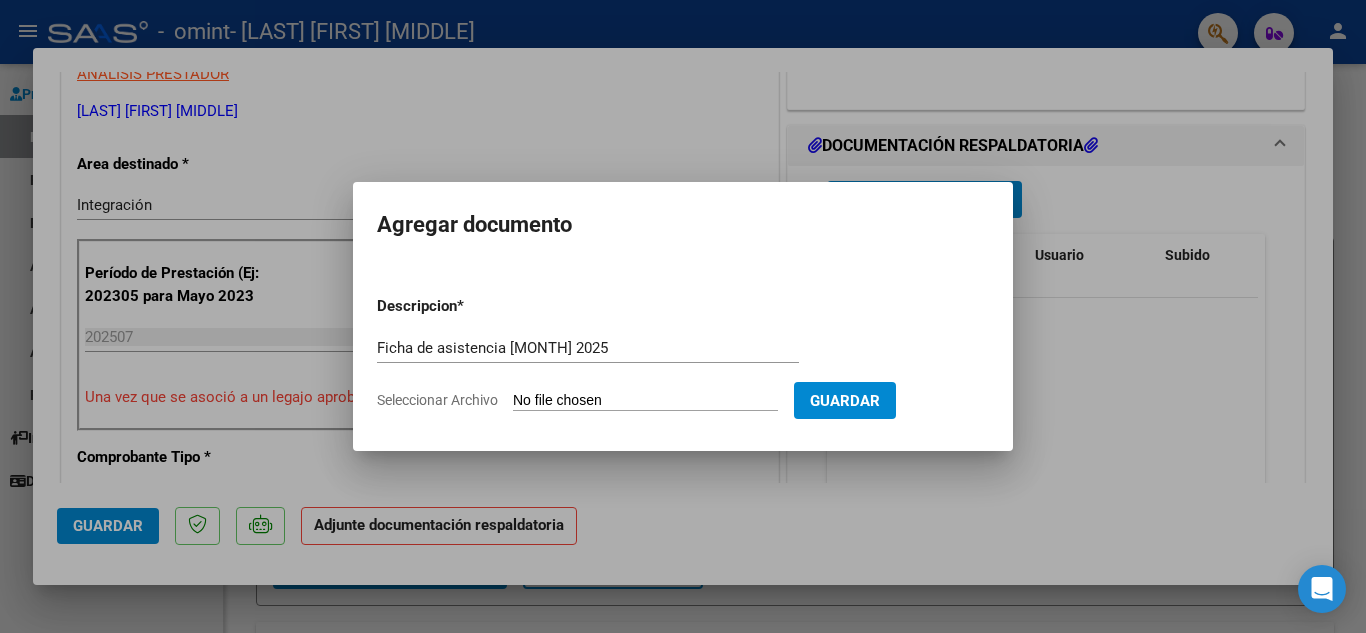 click on "Descripcion  *   Ficha de asistencia [MONTH] 2025 Escriba aquí una descripcion  Seleccionar Archivo Guardar" at bounding box center (683, 353) 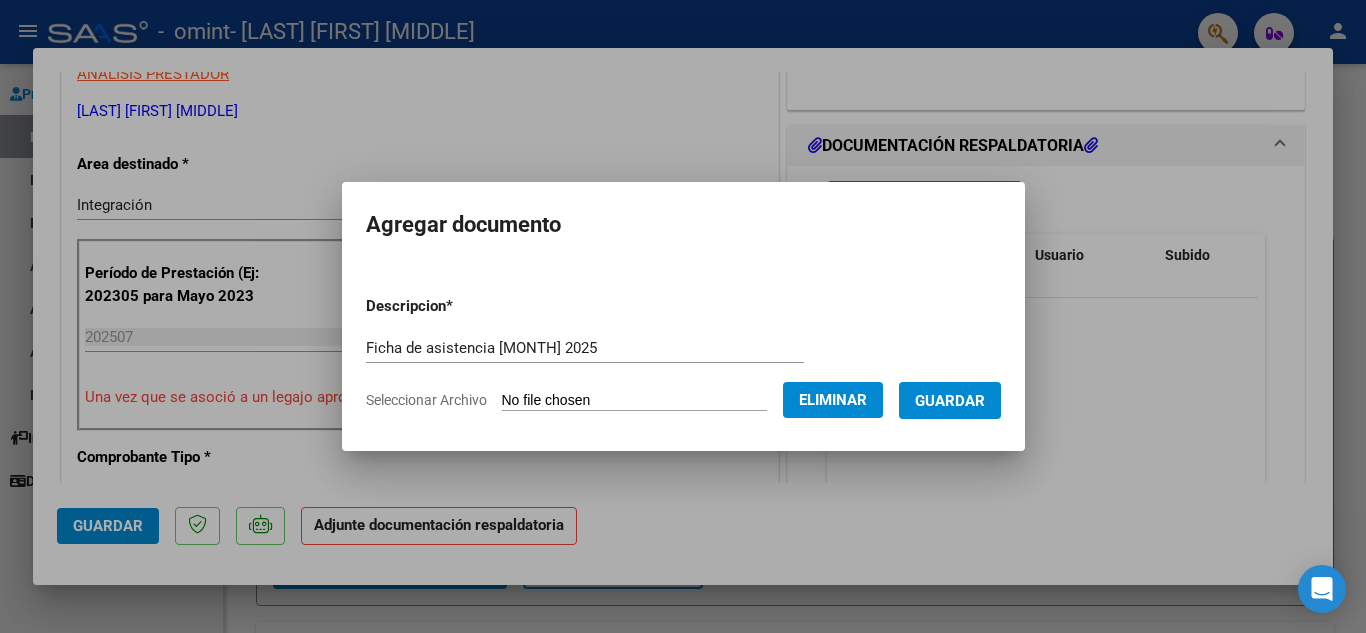 click on "Guardar" at bounding box center (950, 401) 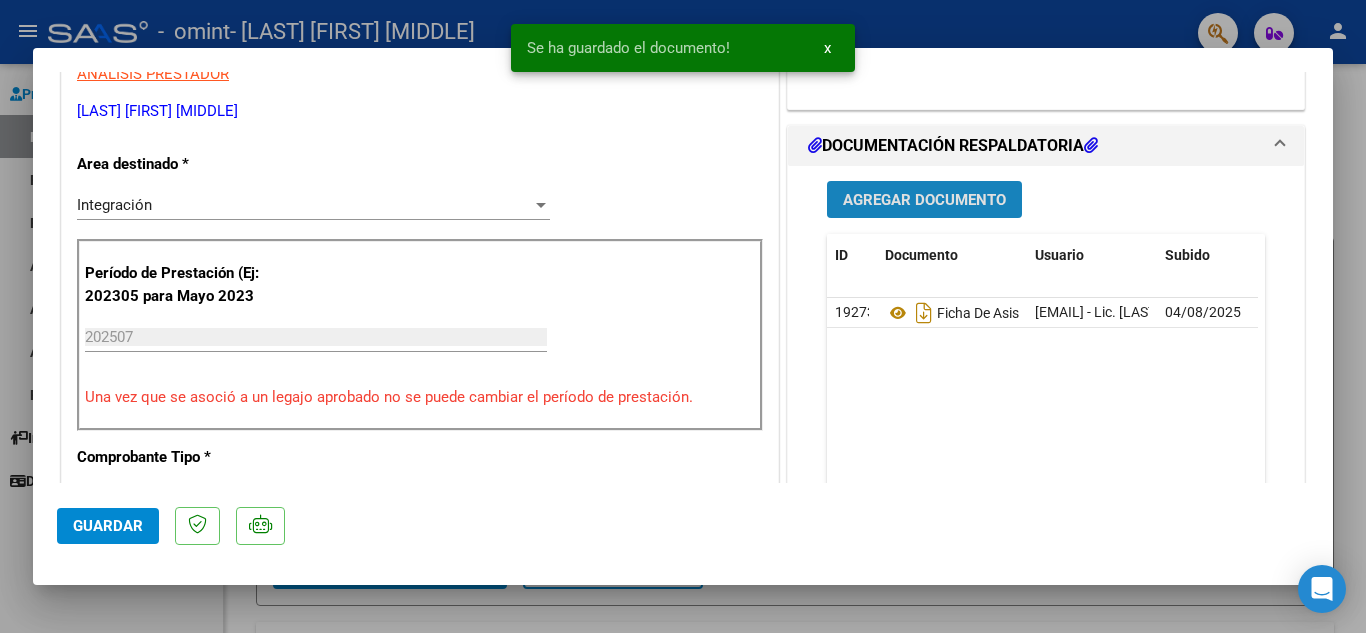click on "Agregar Documento" at bounding box center [924, 200] 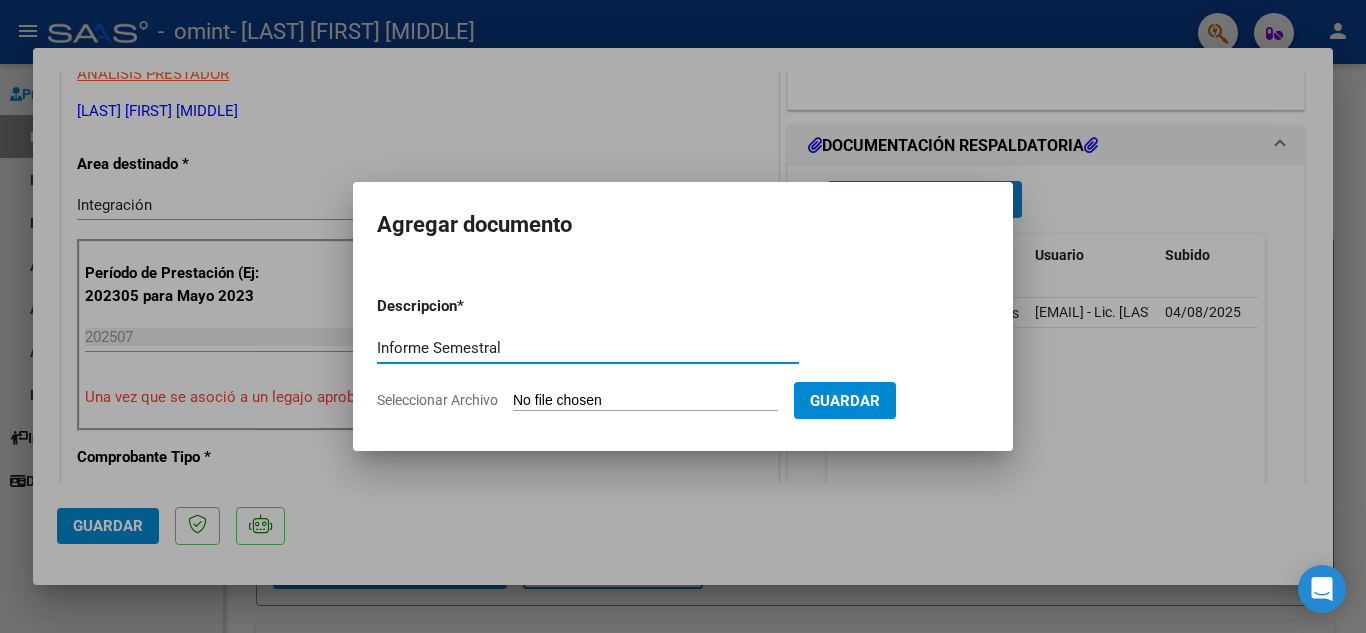 type on "Informe Semestral" 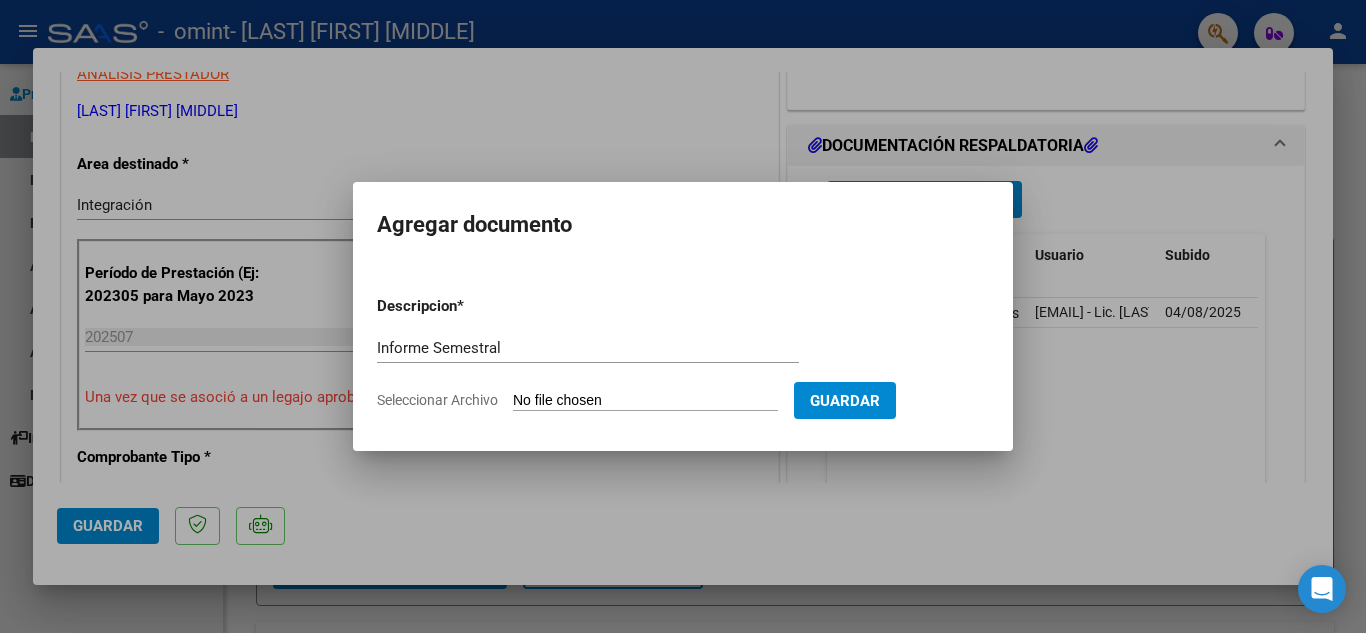 click on "Seleccionar Archivo" at bounding box center [645, 401] 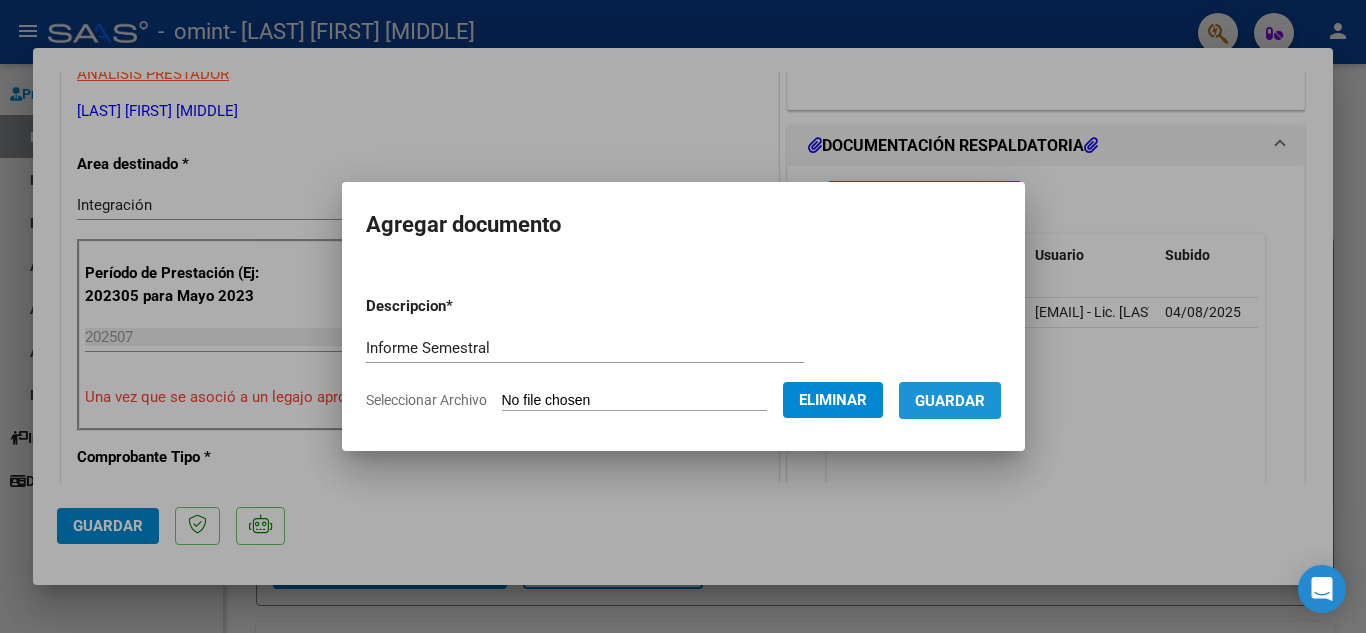 click on "Guardar" at bounding box center (950, 401) 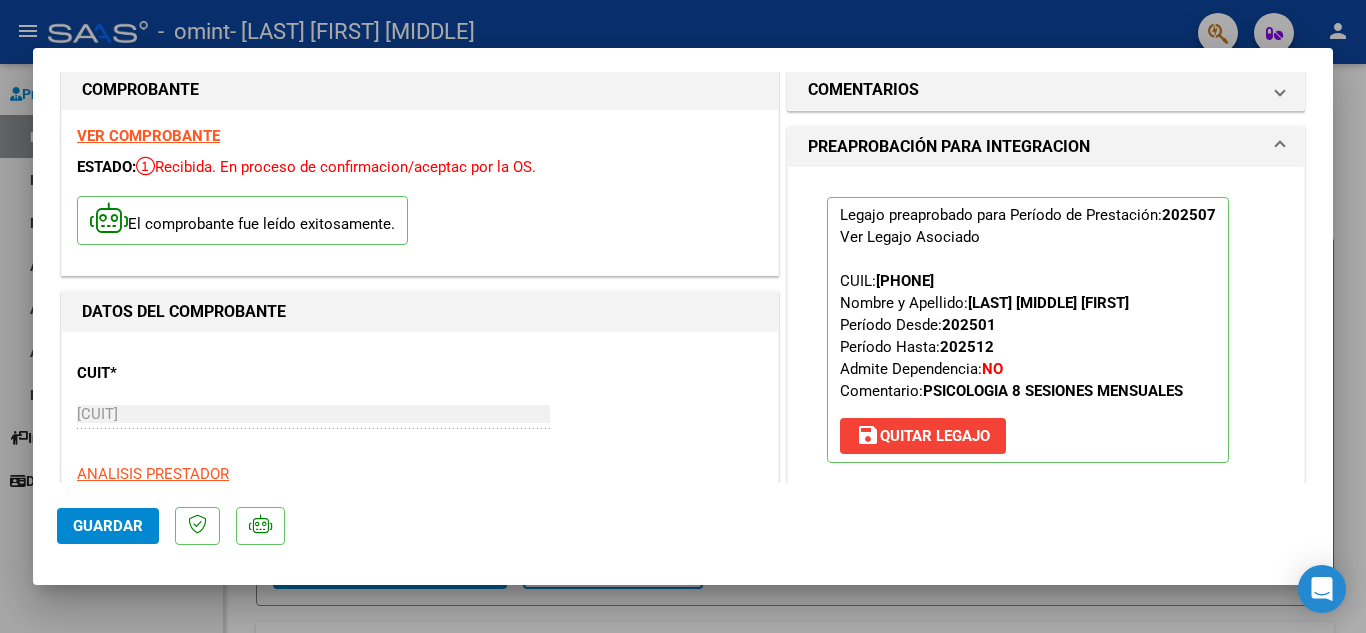 scroll, scrollTop: 0, scrollLeft: 0, axis: both 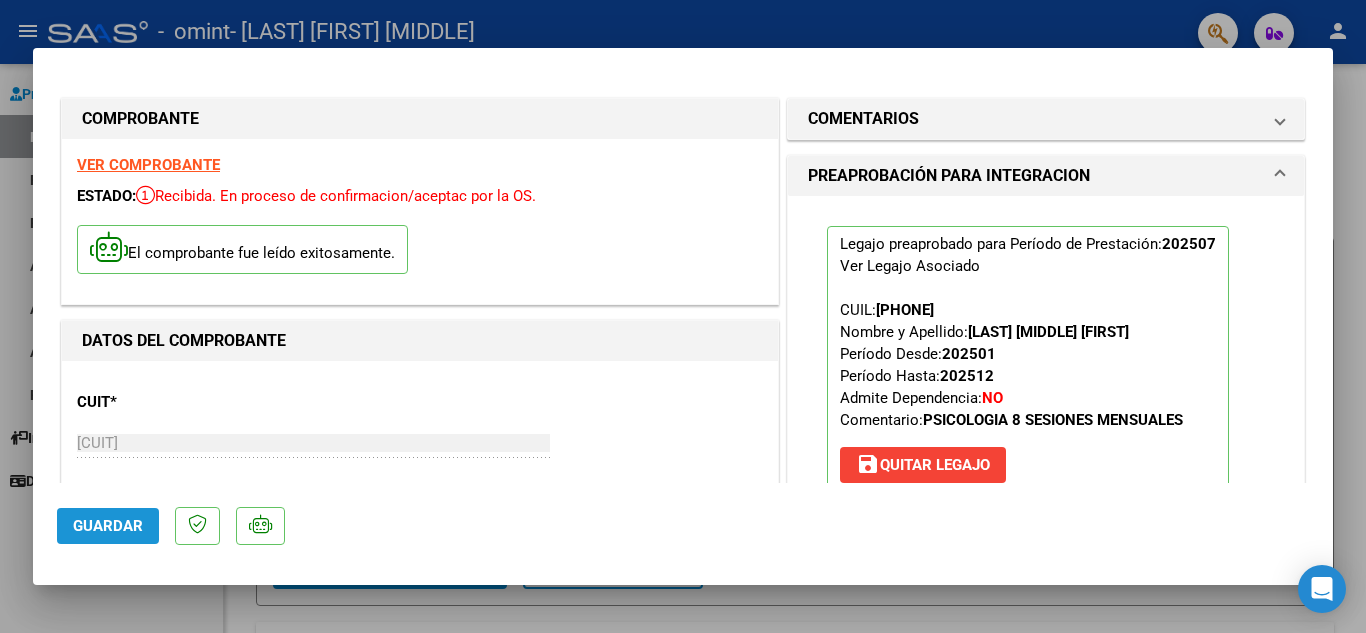 click on "Guardar" 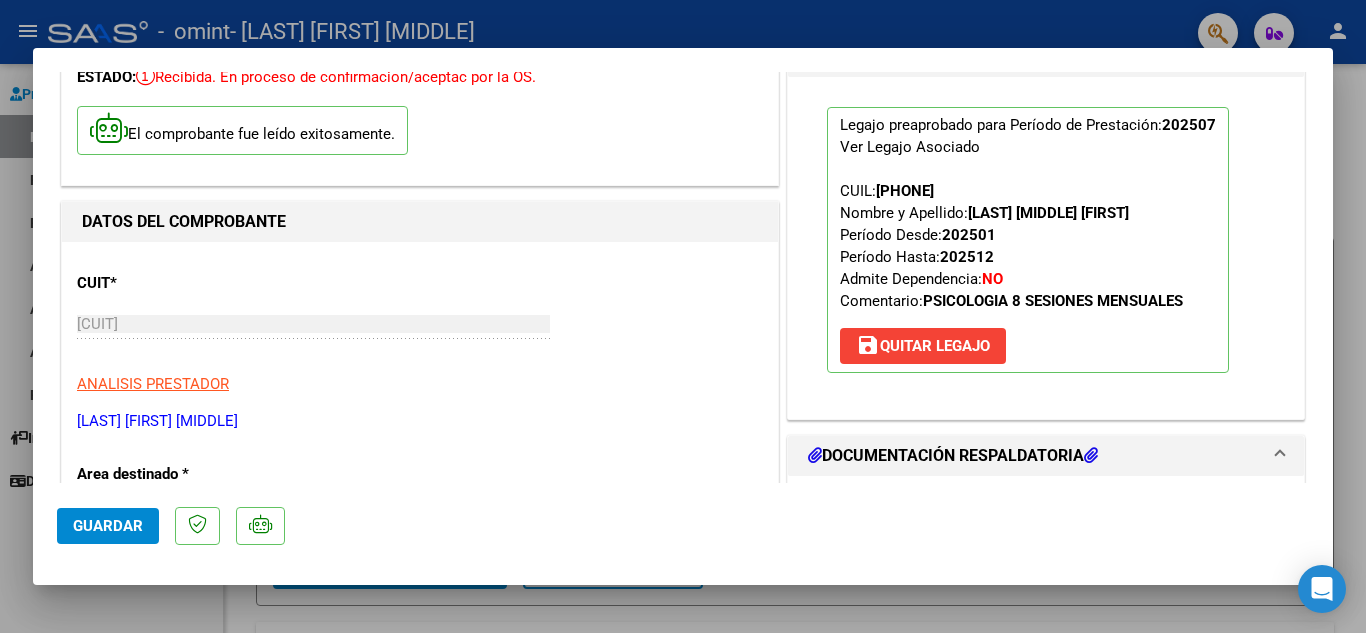 scroll, scrollTop: 0, scrollLeft: 0, axis: both 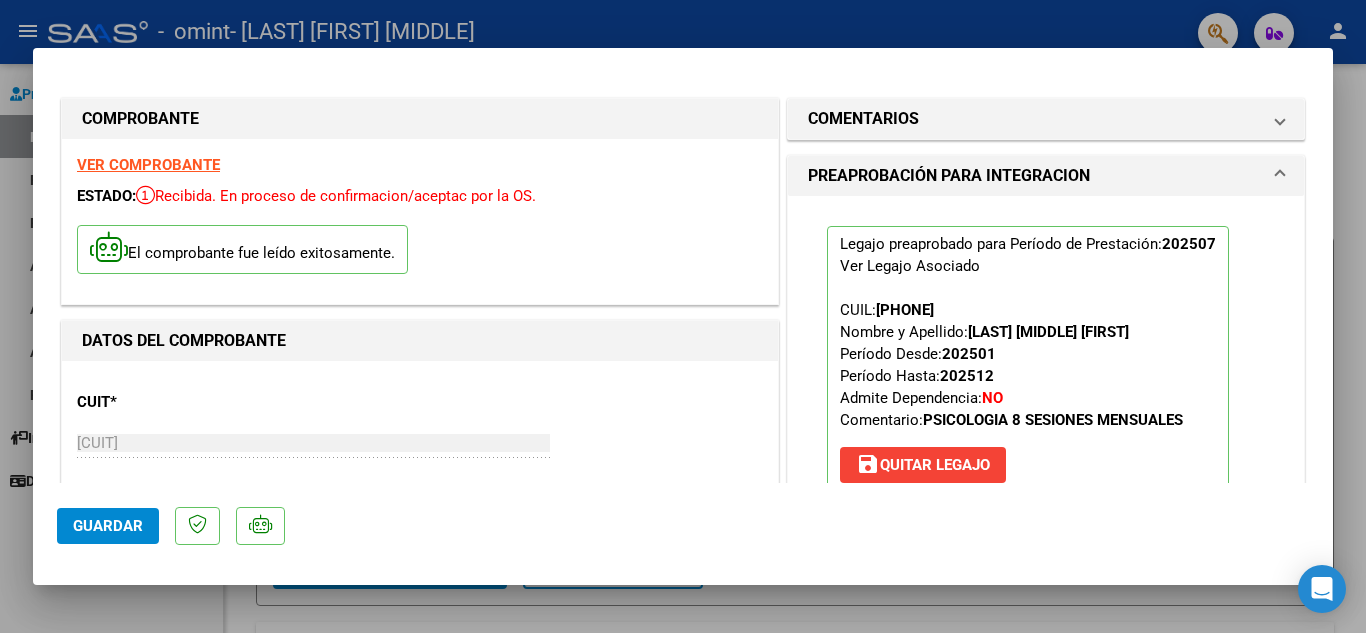 click at bounding box center (683, 316) 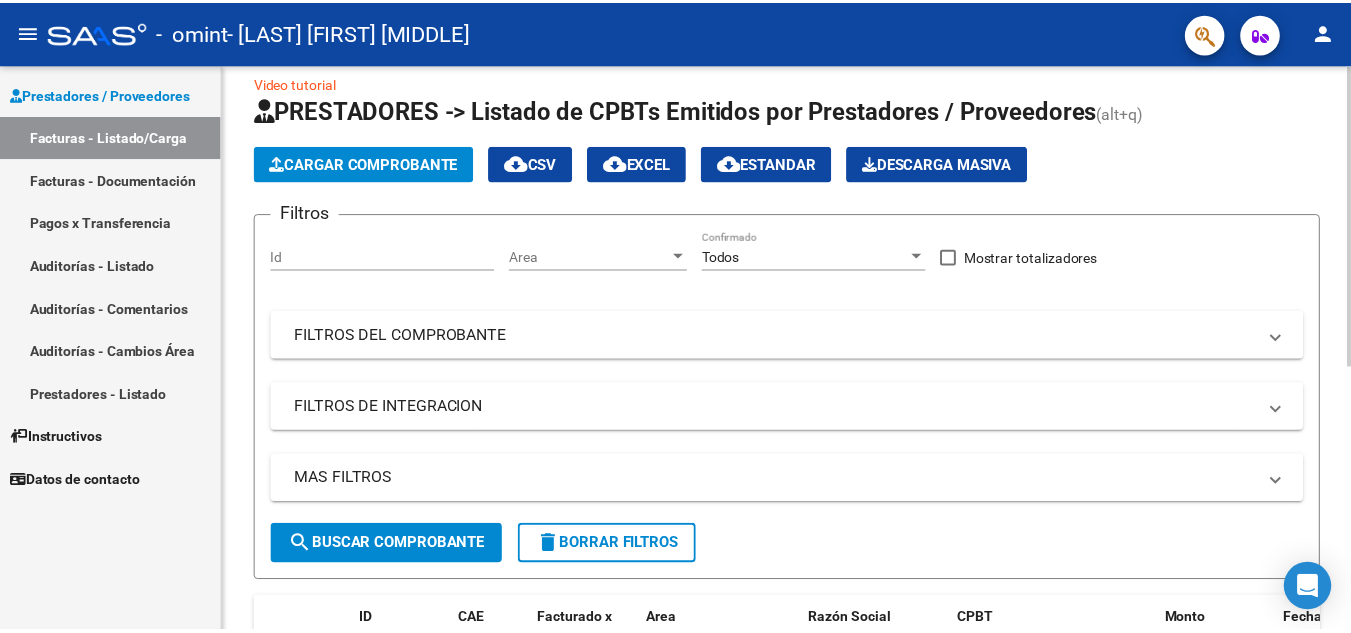 scroll, scrollTop: 0, scrollLeft: 0, axis: both 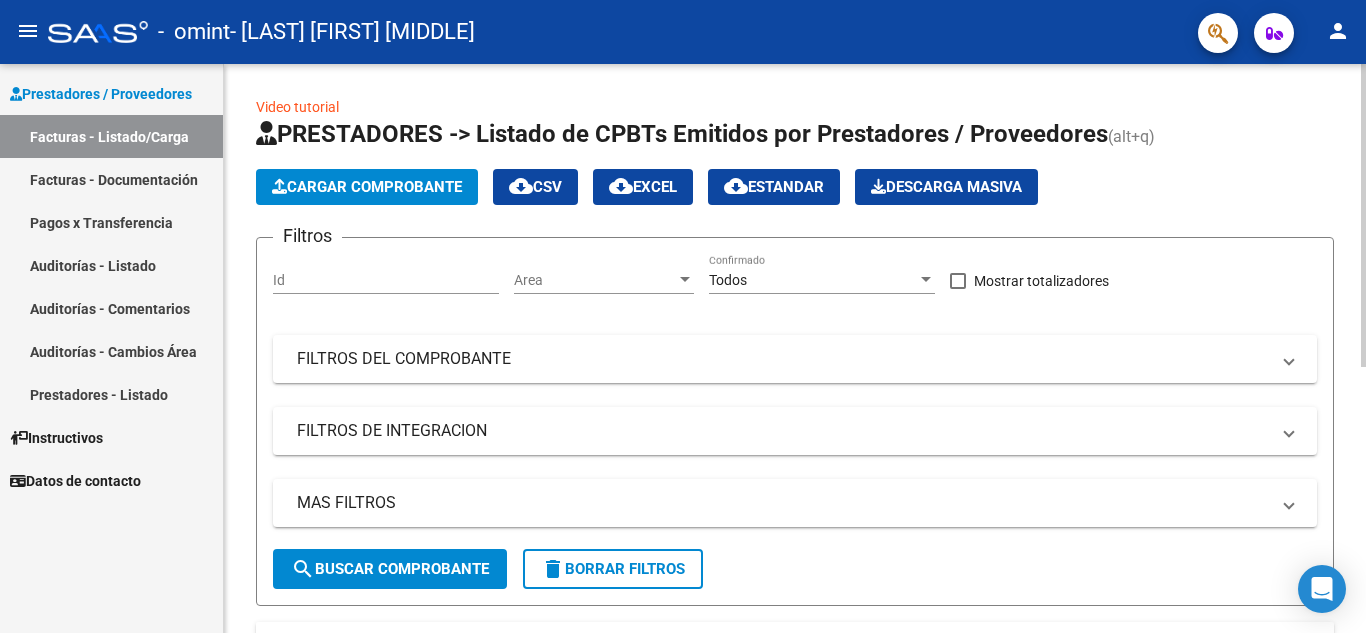 click 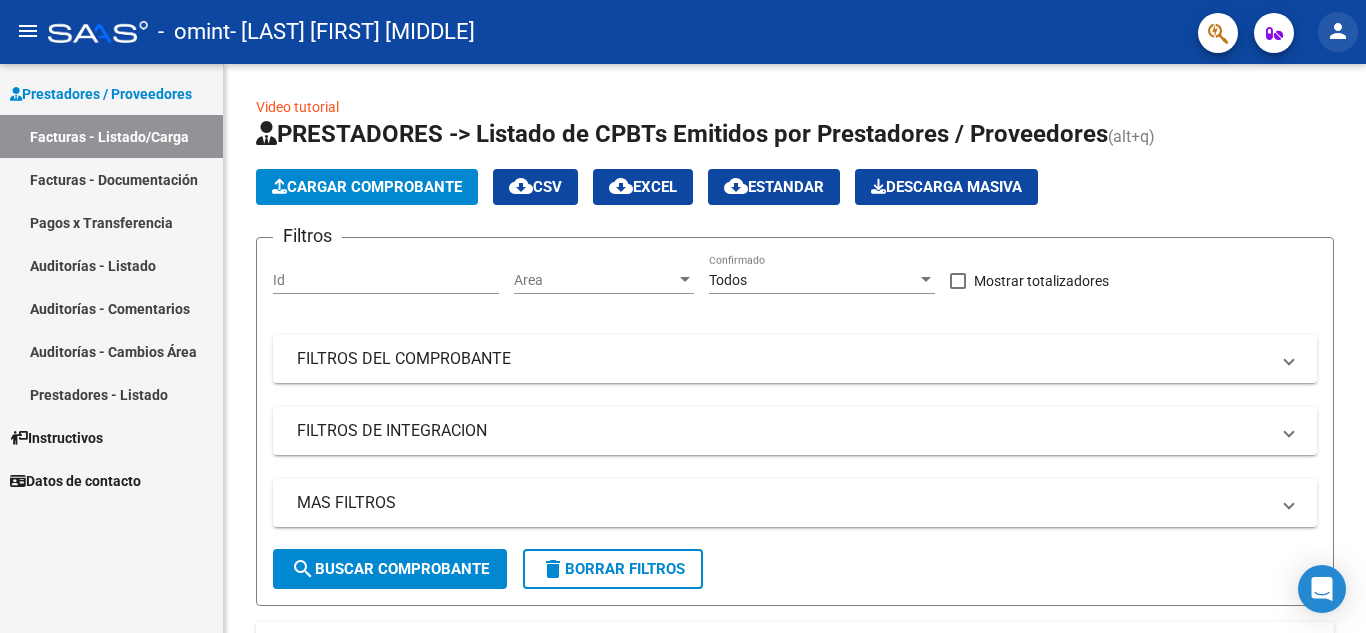 click on "person" 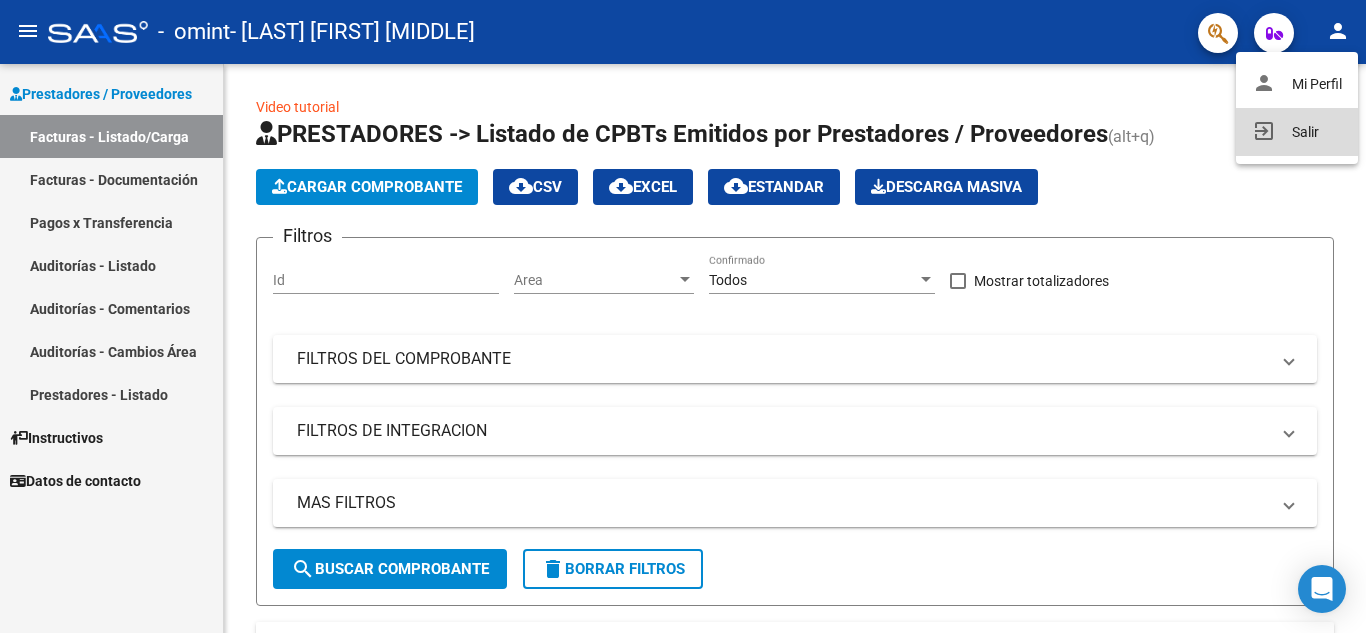 click on "exit_to_app  Salir" at bounding box center [1297, 132] 